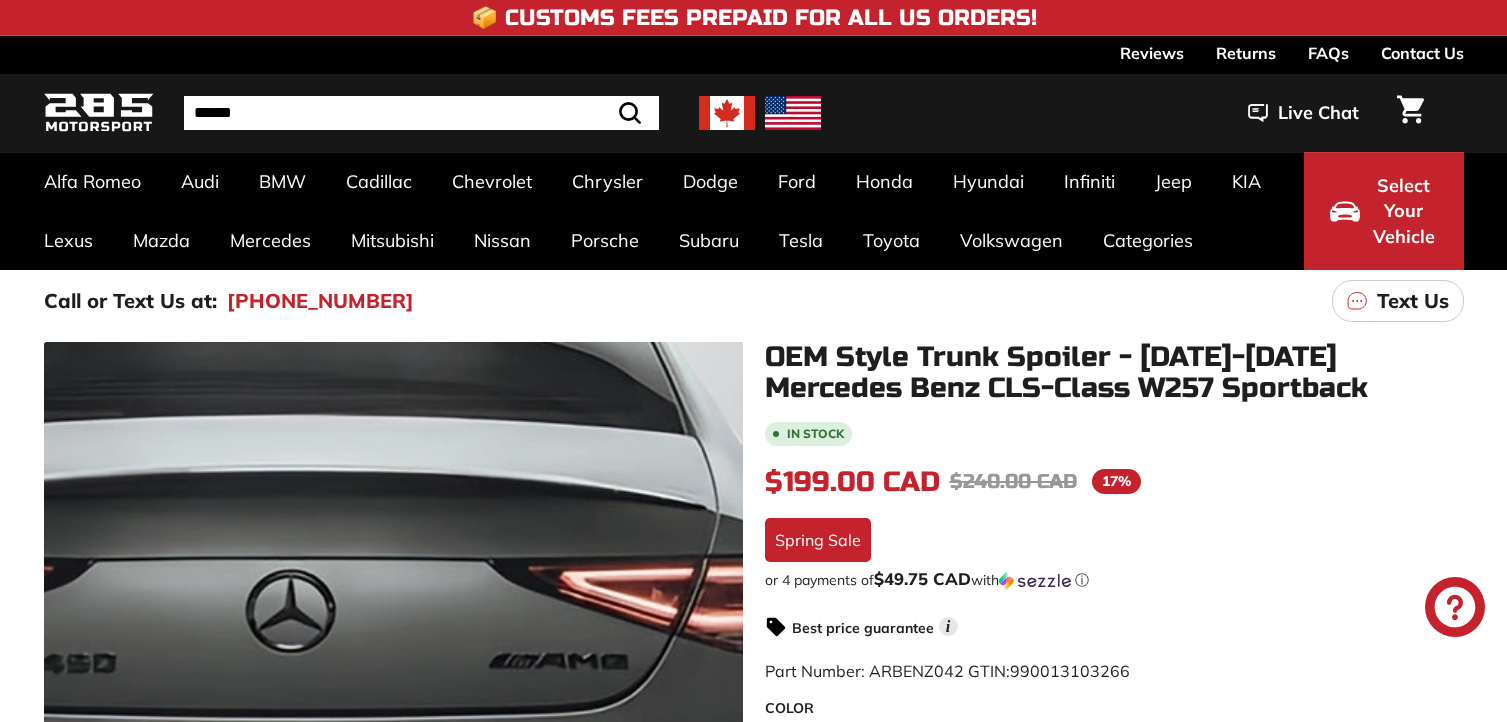 scroll, scrollTop: 100, scrollLeft: 0, axis: vertical 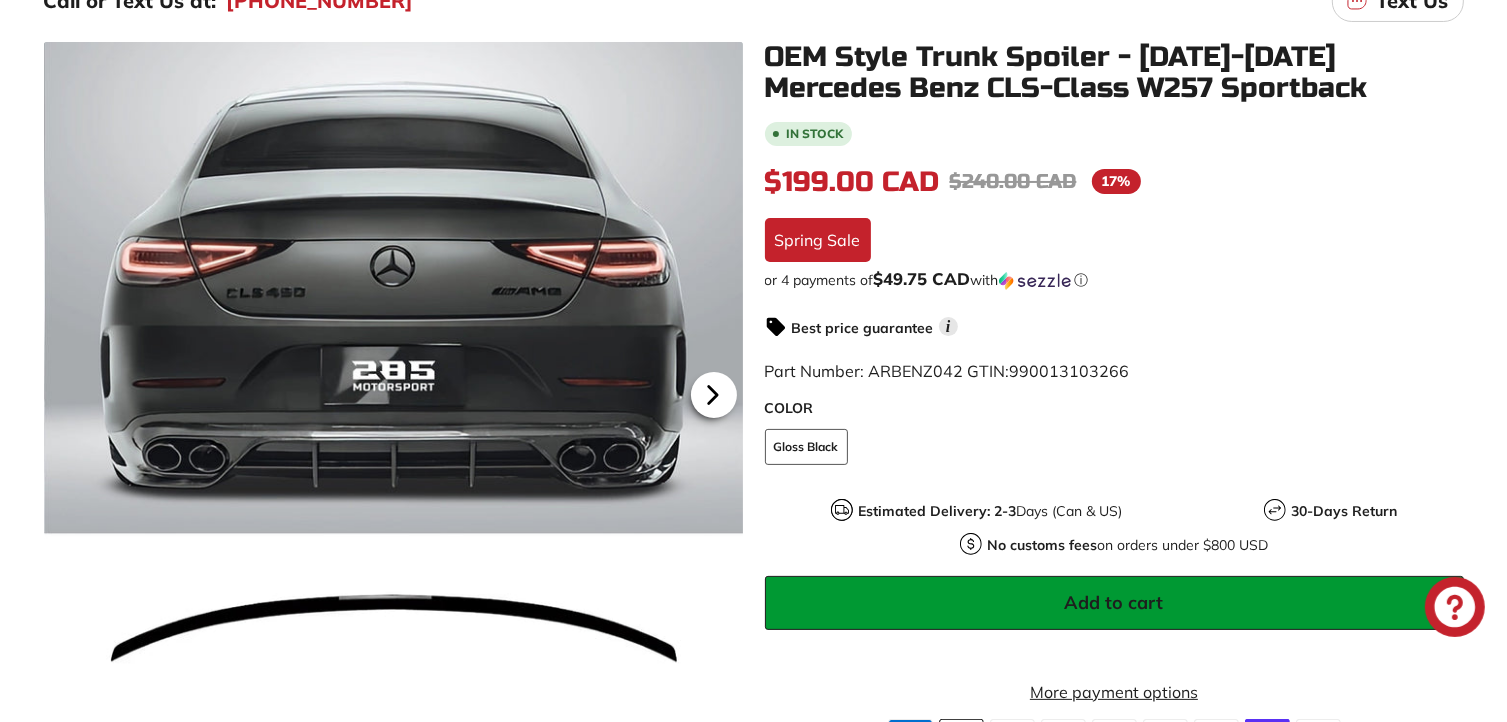 click 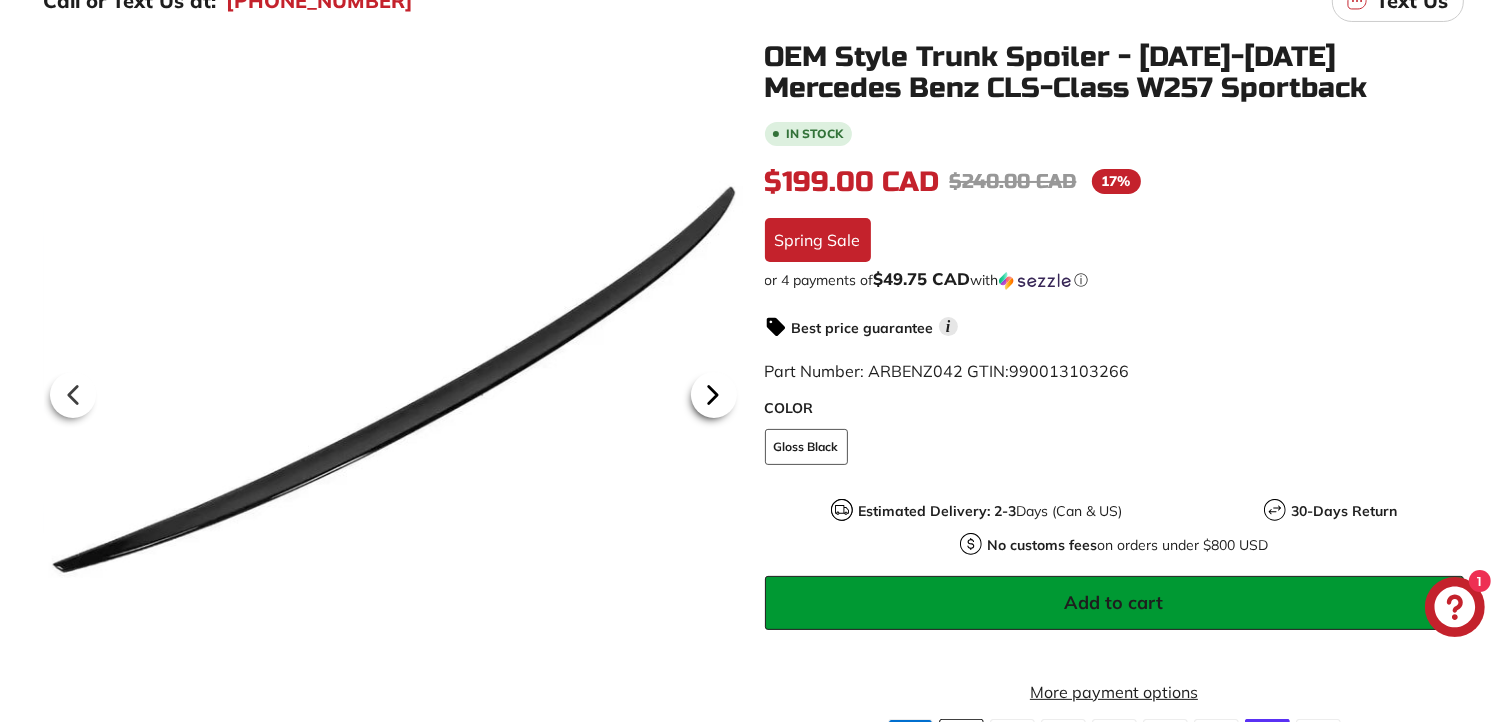 click 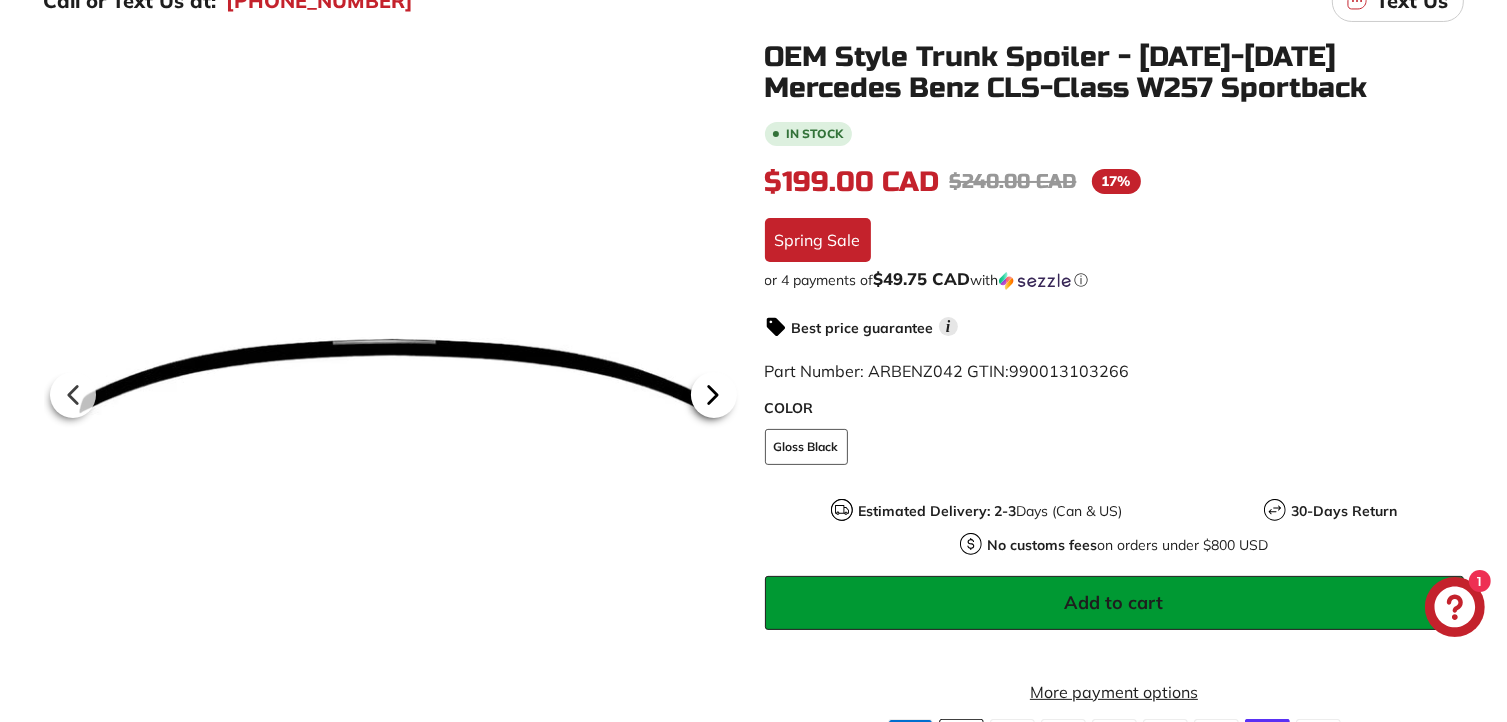 click 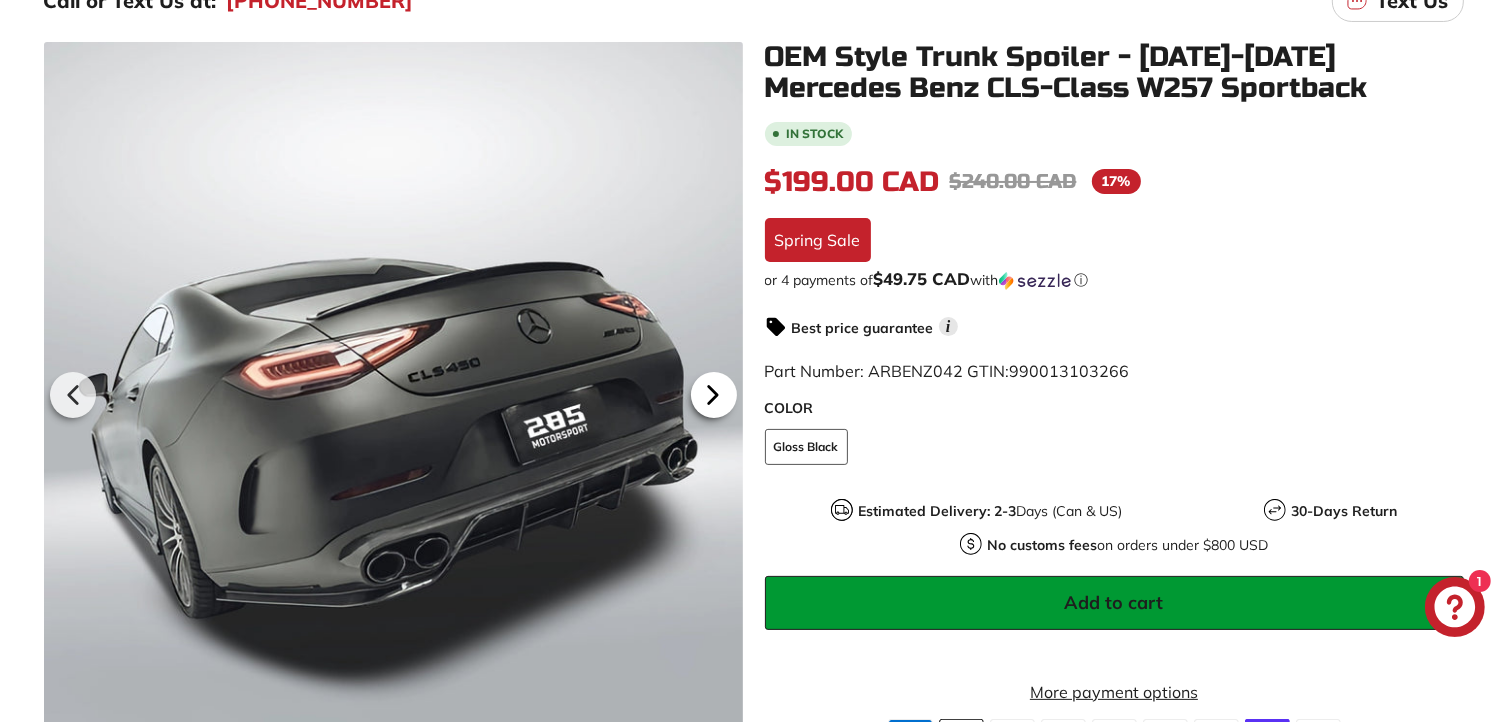 click on "Skip to content
Pause slideshow
Play slideshow
📦 Customs Fees Prepaid for All US Orders!
📦 Customs Fees Prepaid for All US Orders!
Estimated Delivery: 2-3 Days Canada-Wide
Estimated Delivery: 2-3 Days  Canada-Wide
Reviews Returns FAQs Contact Us
. . .
Site navigation
. . .
Site navigation" at bounding box center (753, 2400) 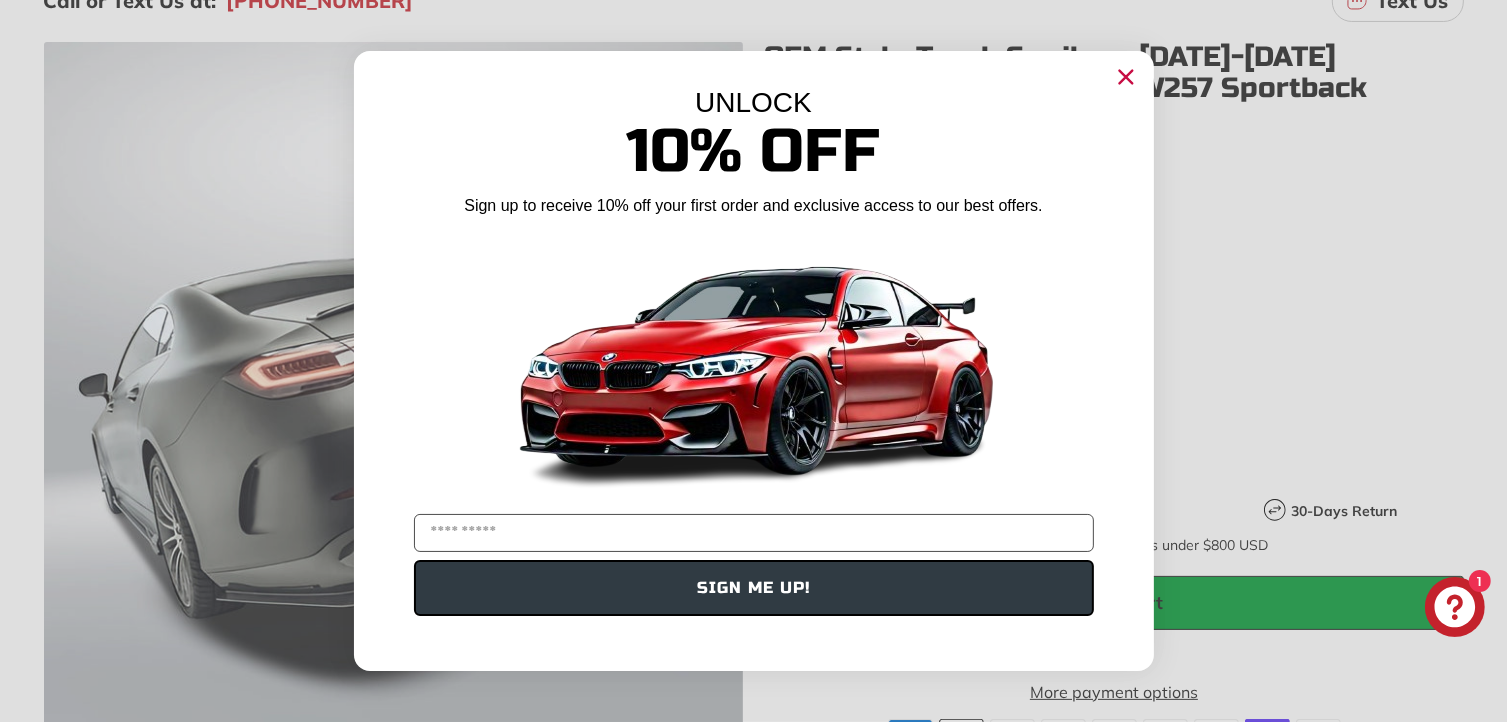 click 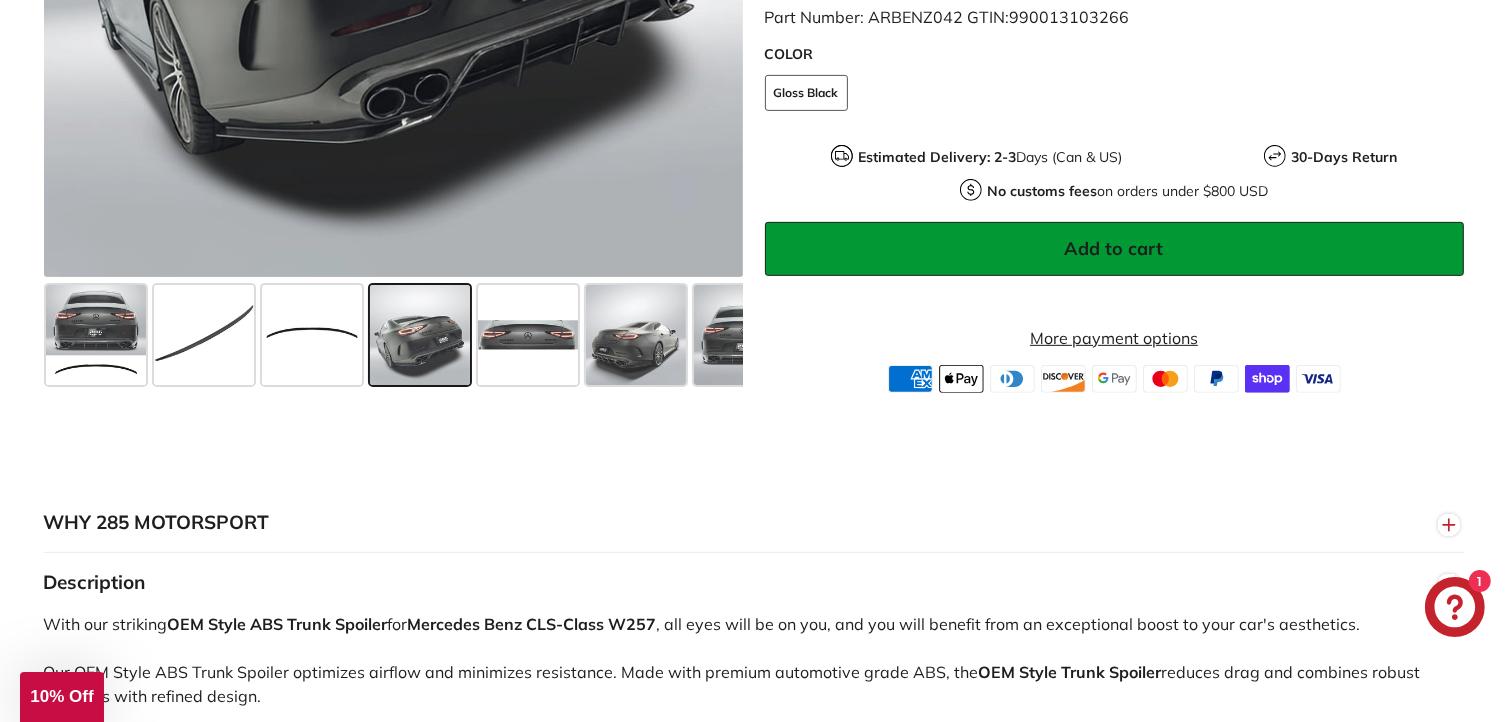 scroll, scrollTop: 800, scrollLeft: 0, axis: vertical 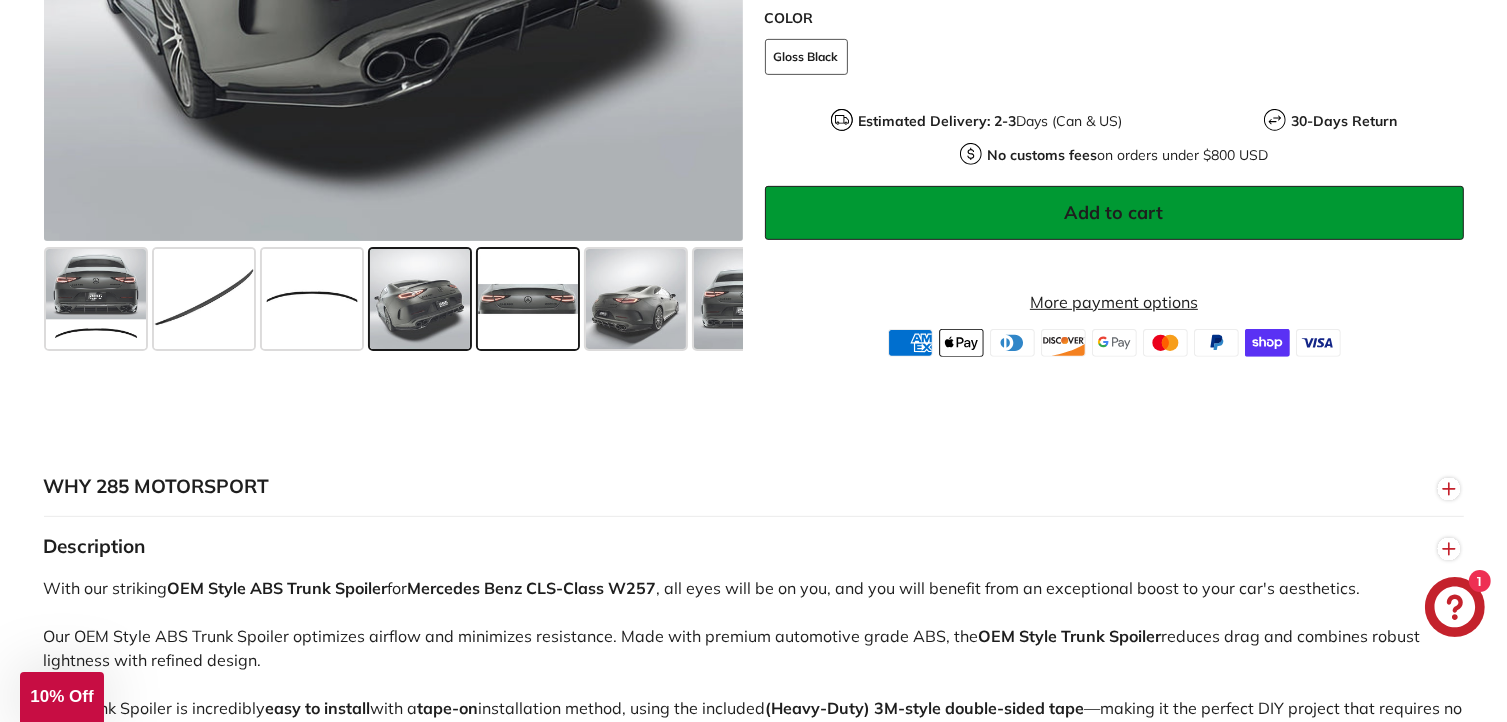 click at bounding box center (528, 299) 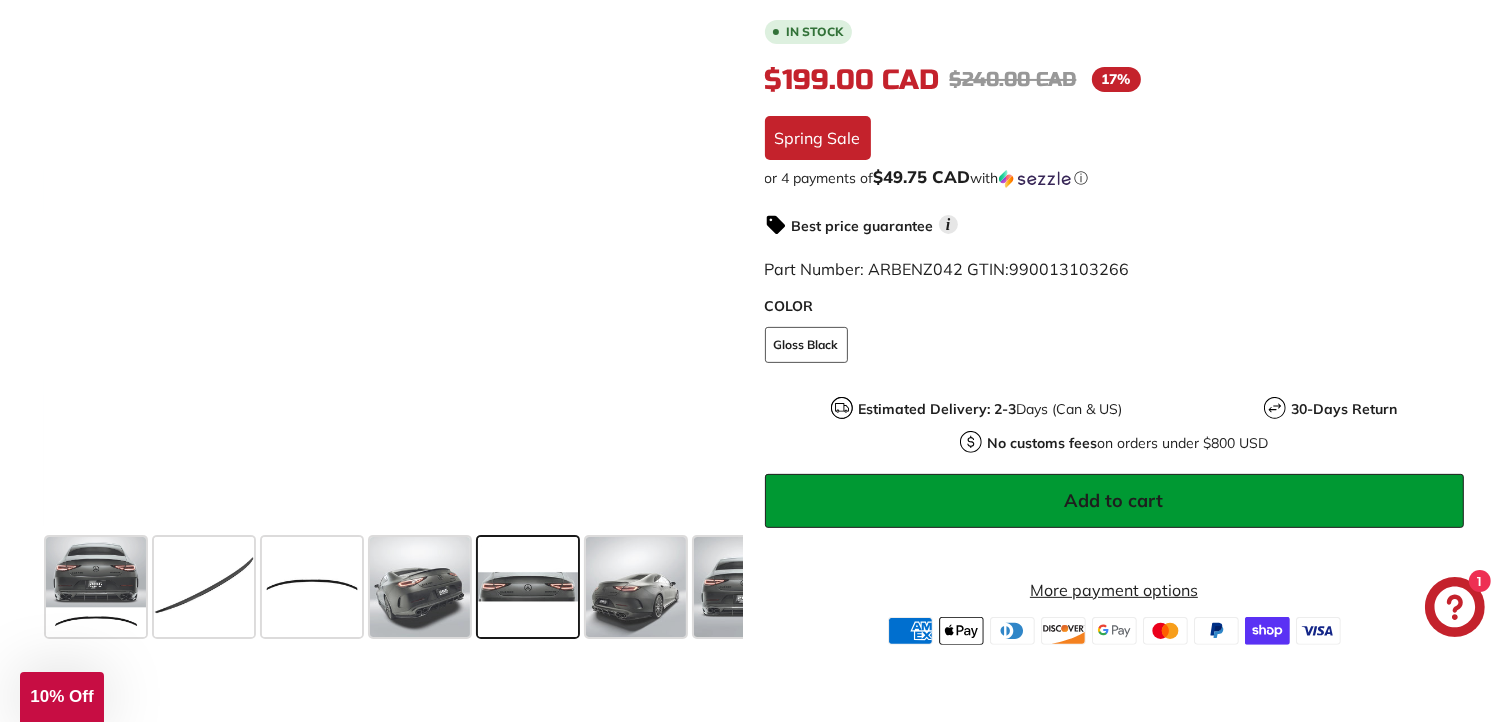 scroll, scrollTop: 500, scrollLeft: 0, axis: vertical 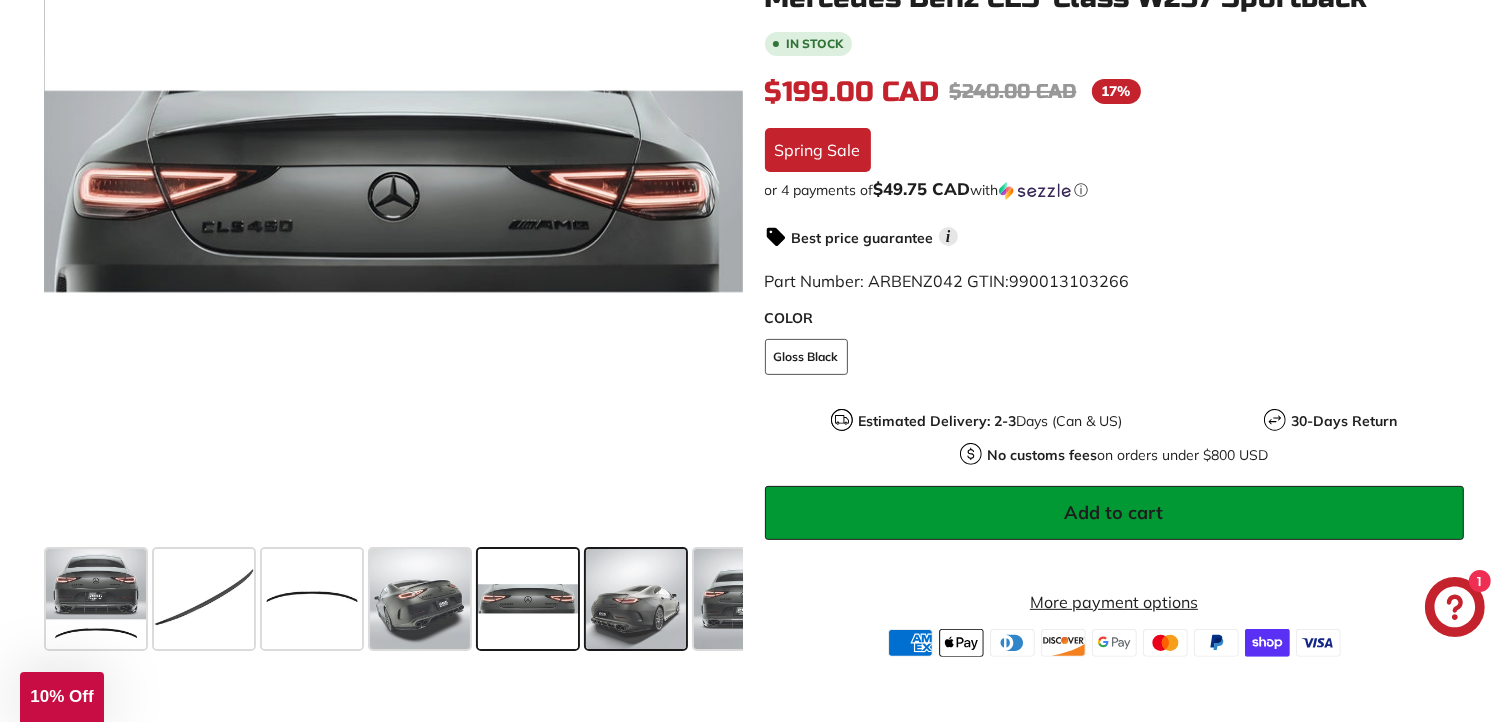 click at bounding box center [636, 599] 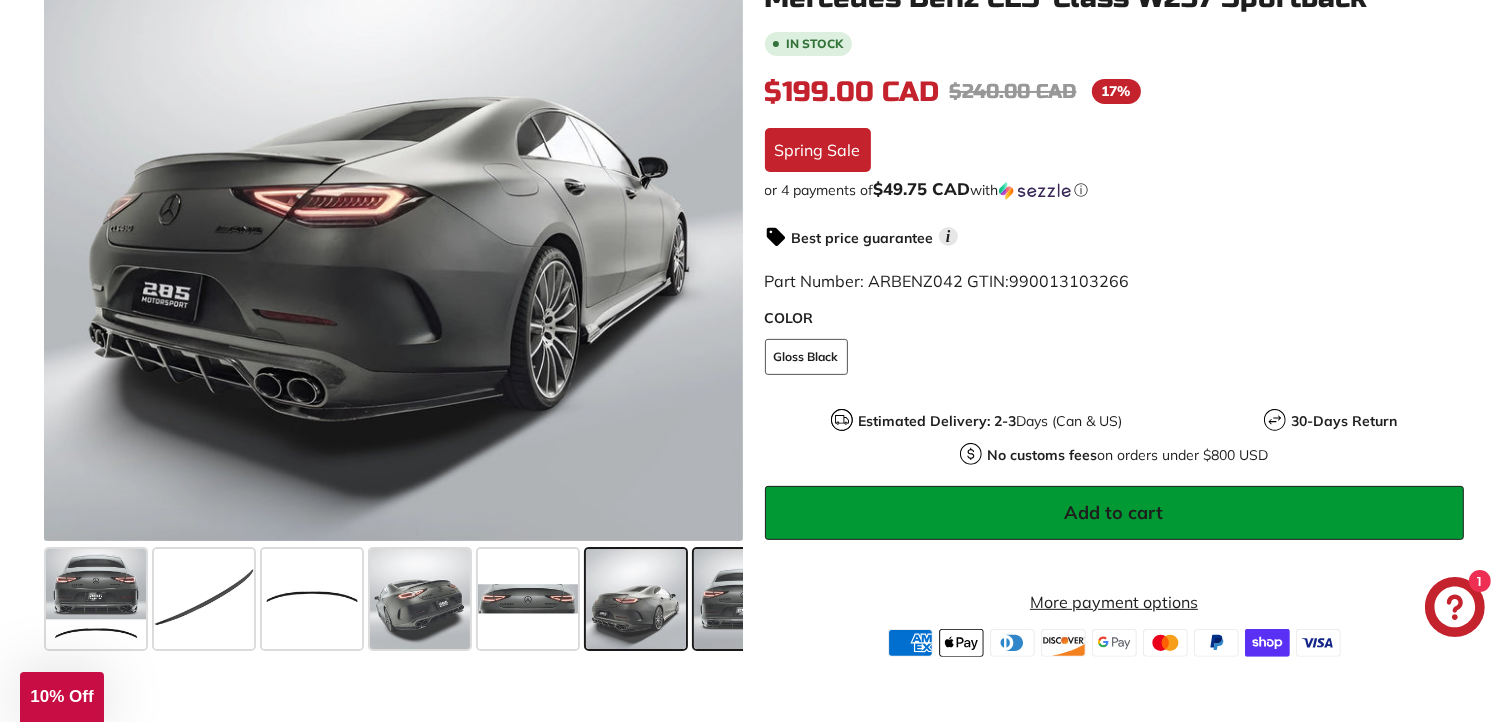 click at bounding box center (744, 599) 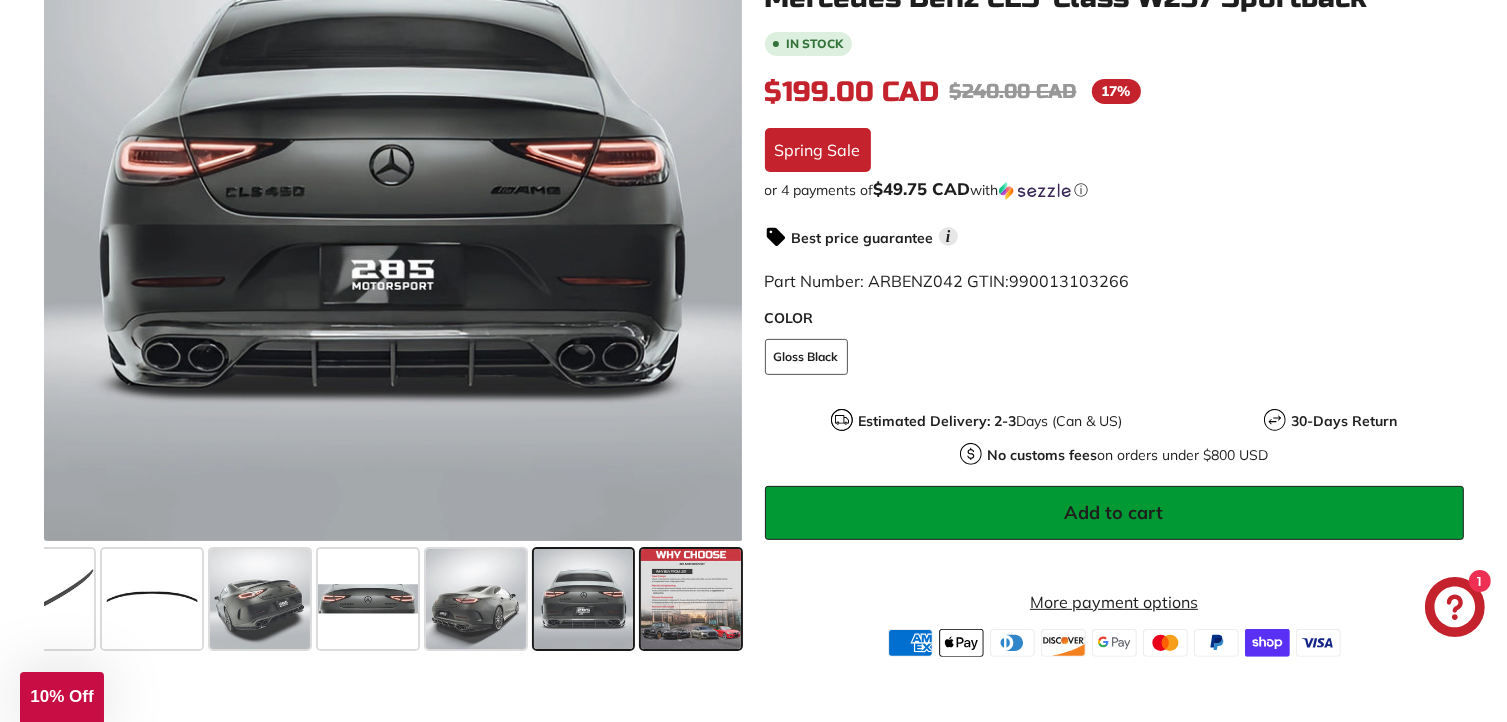 scroll, scrollTop: 0, scrollLeft: 163, axis: horizontal 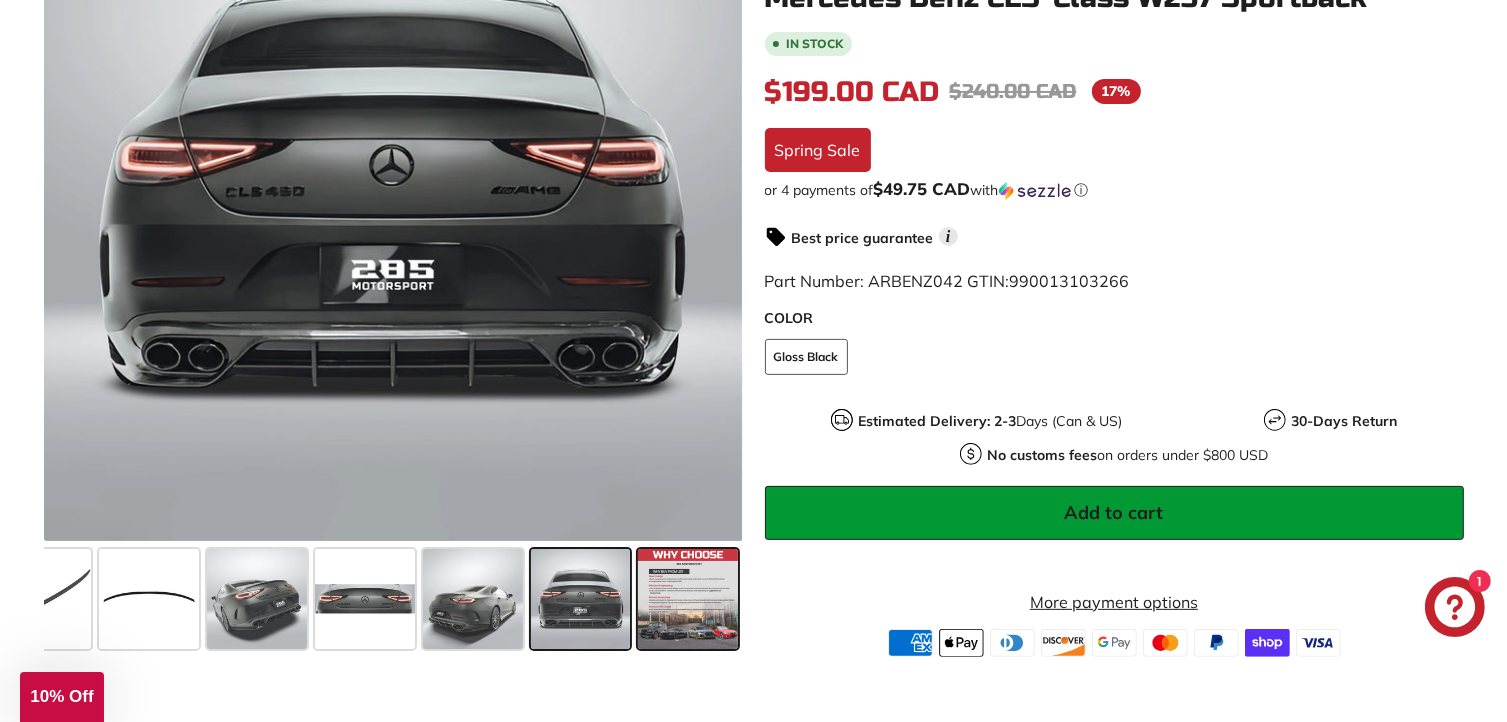 click at bounding box center (688, 599) 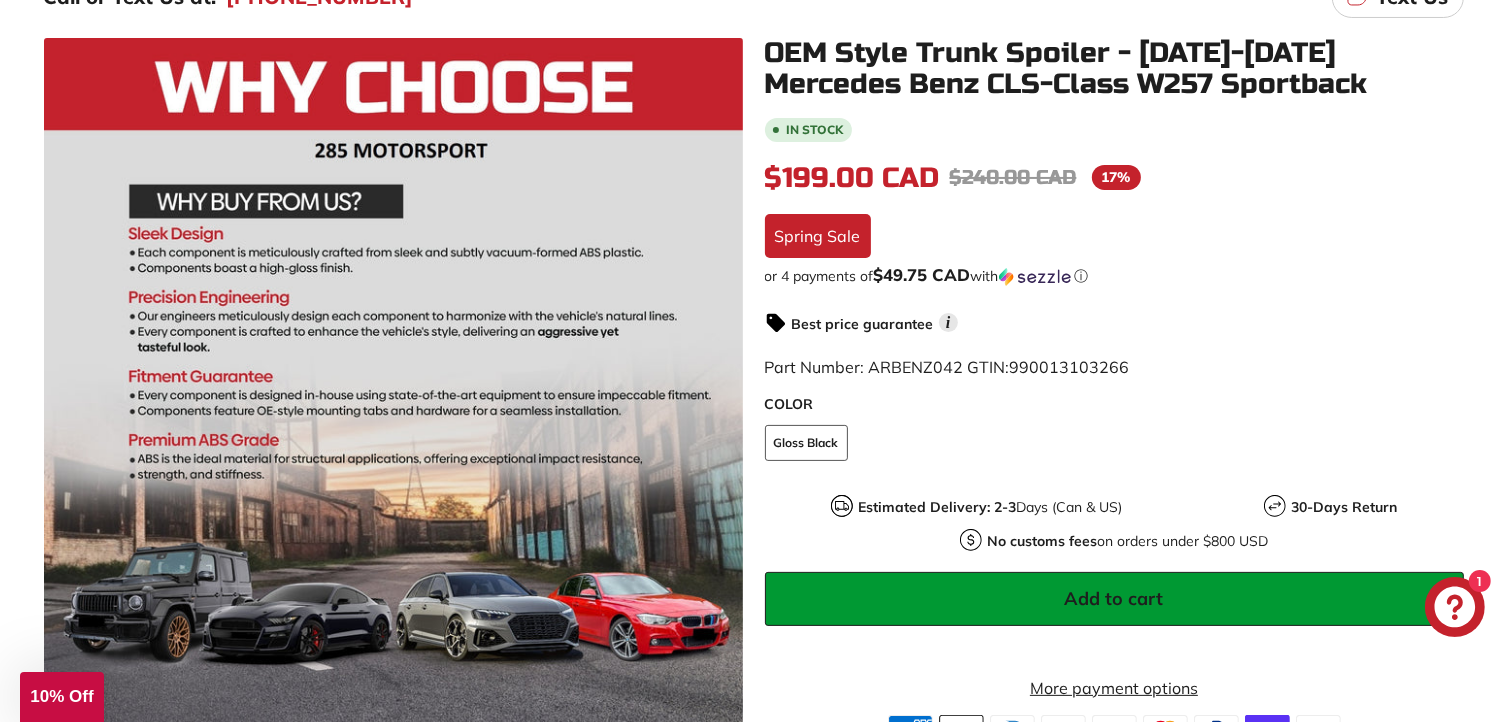 scroll, scrollTop: 0, scrollLeft: 0, axis: both 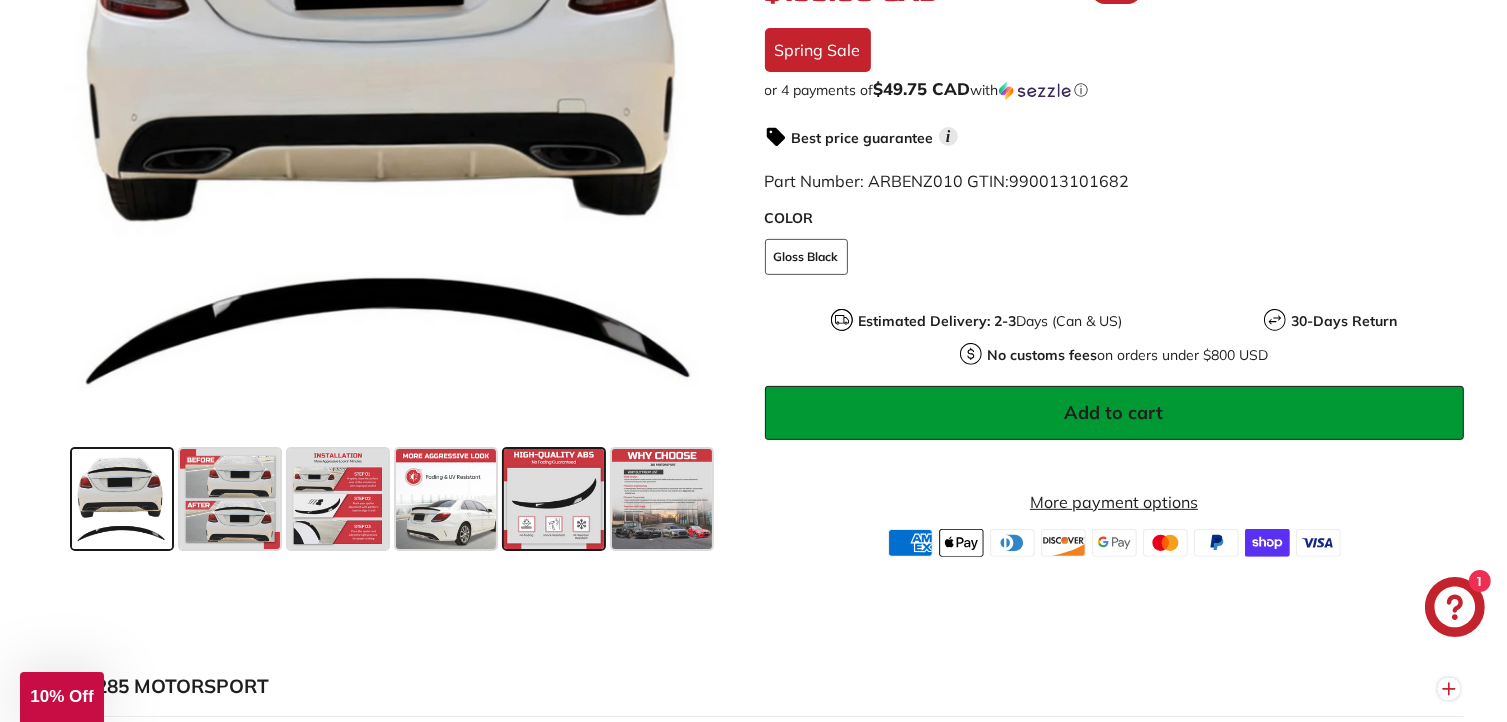 click at bounding box center (554, 499) 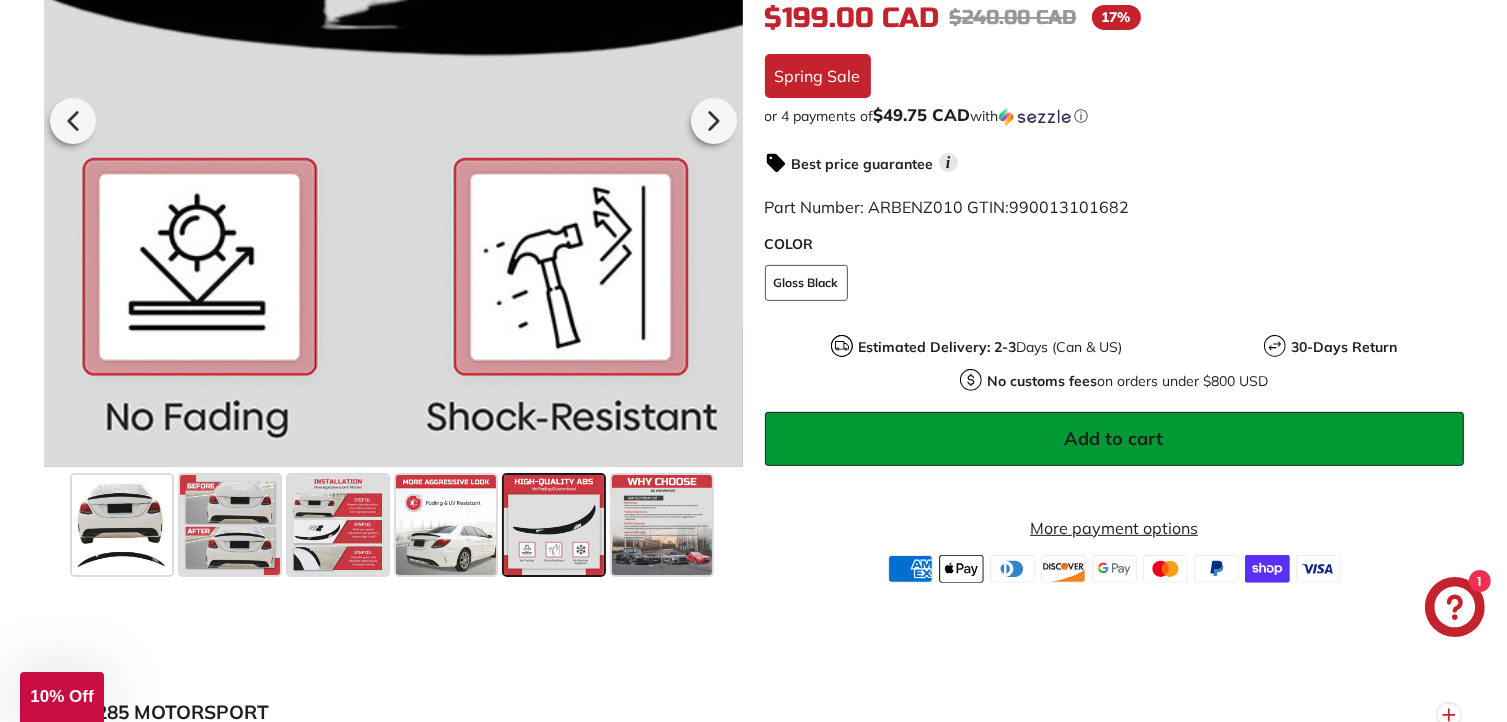 scroll, scrollTop: 600, scrollLeft: 0, axis: vertical 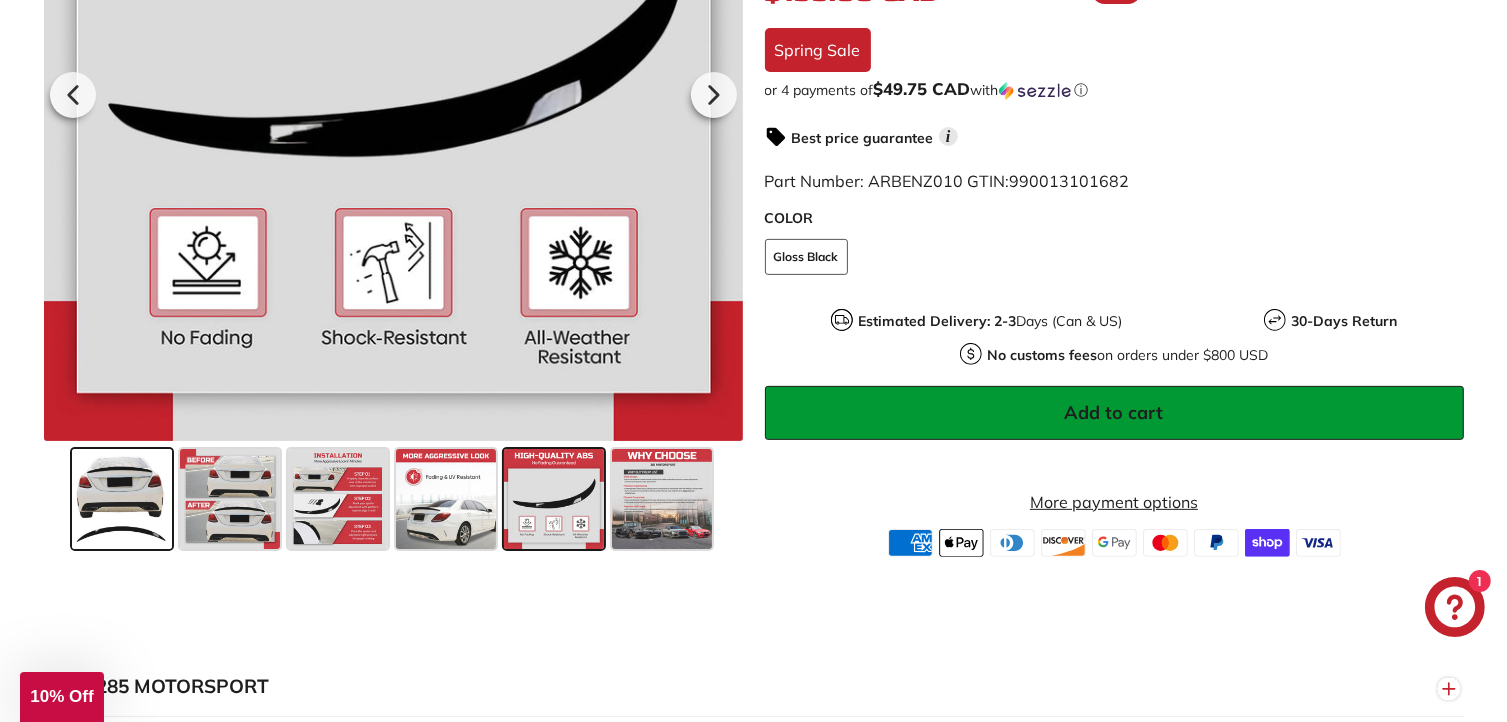 click at bounding box center [122, 499] 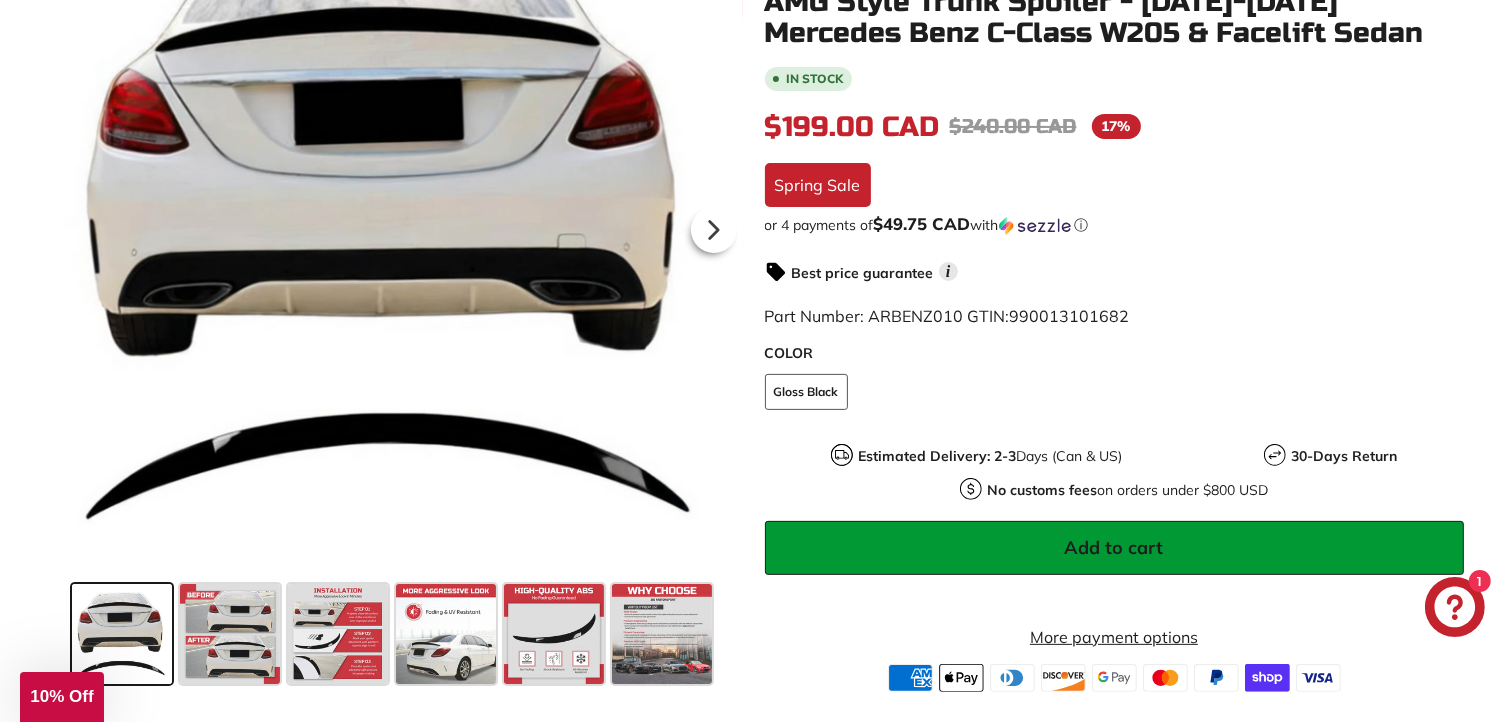 scroll, scrollTop: 500, scrollLeft: 0, axis: vertical 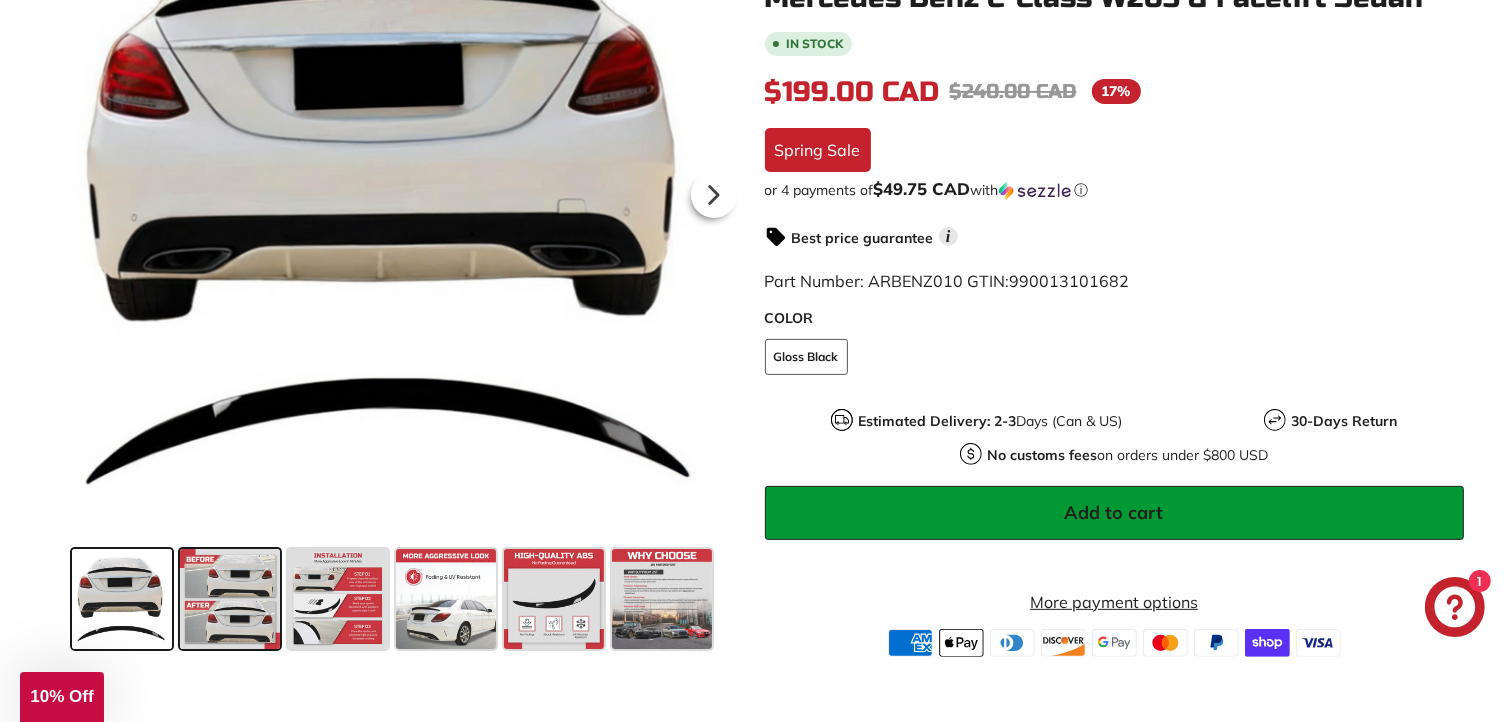 click at bounding box center (230, 599) 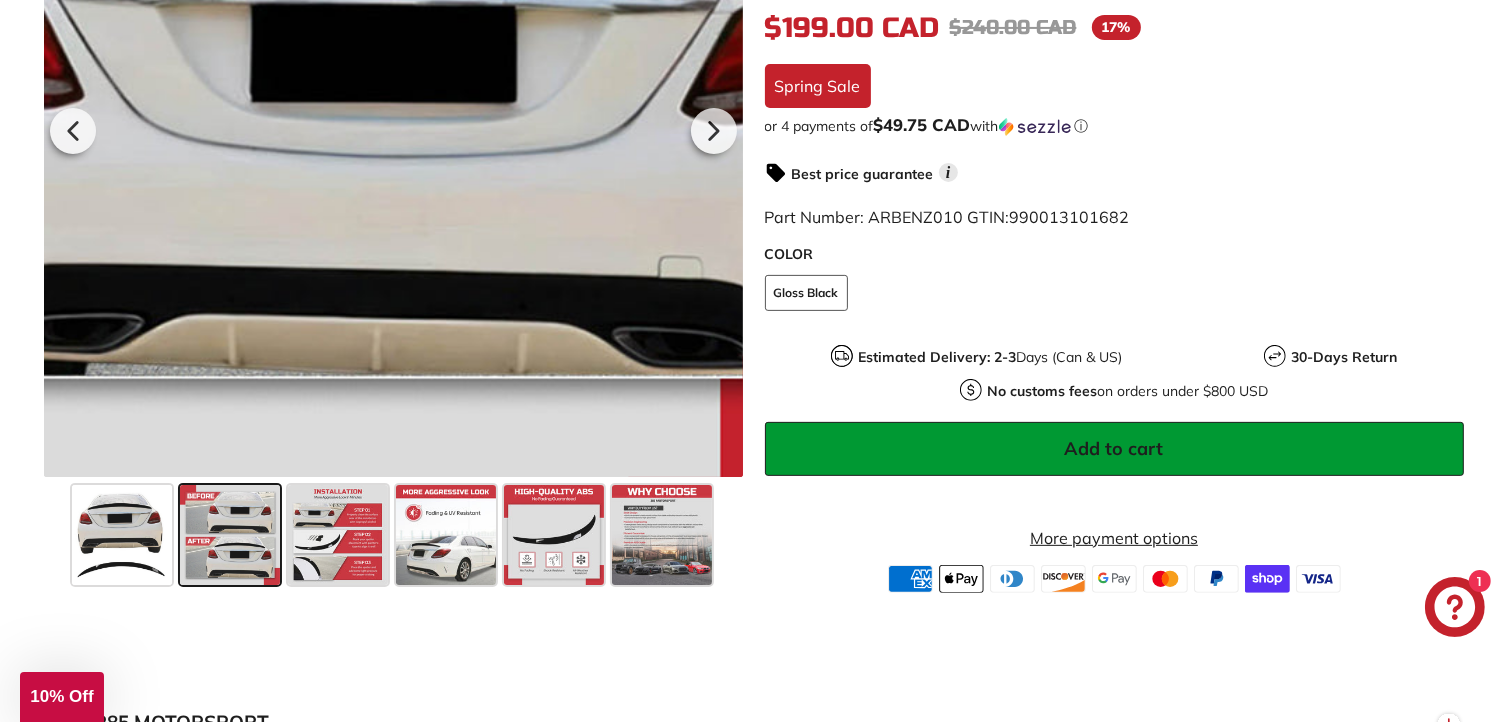 scroll, scrollTop: 600, scrollLeft: 0, axis: vertical 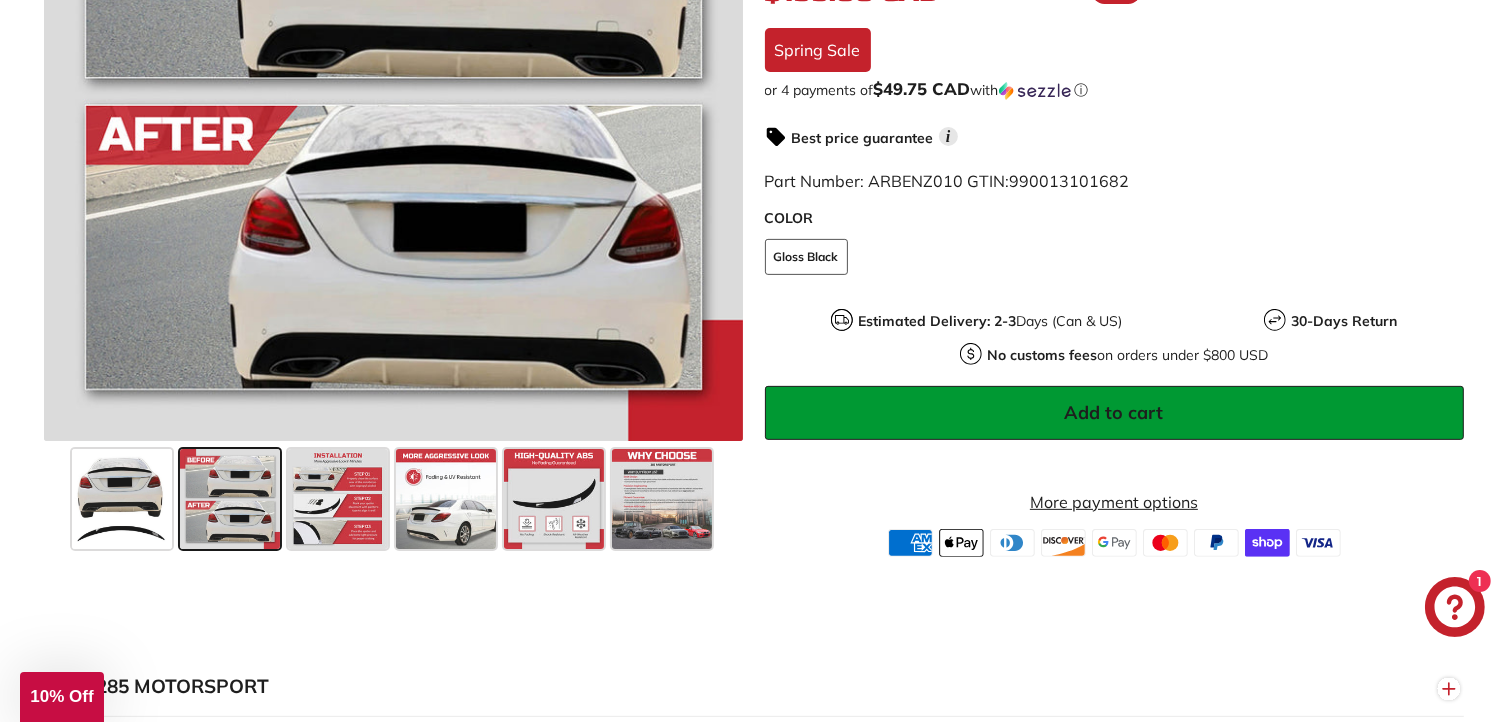 click on "WHY 285 MOTORSPORT
«We bring more to the table than our competitors and we’re committed to addressing any issue they might overlook.»  At 285 Motorsport, we are thrilled to assist you with every step of your vehicle’s transformation into a head-turning, sporty masterpiece. Find out now why savvy enthusiasts and passionate car lovers turn to us for all their automotive aspirations.TOP 5 REASONS PEOPLE BUY FROM US  Dedicated to excellence in customer service  Unbeatable value for your money  Swift and duty-free shipping  Extensive selection for your favorite makes and models  Premium quality ABS parts built to withstand all weather conditions
Description
ABS" at bounding box center (753, 932) 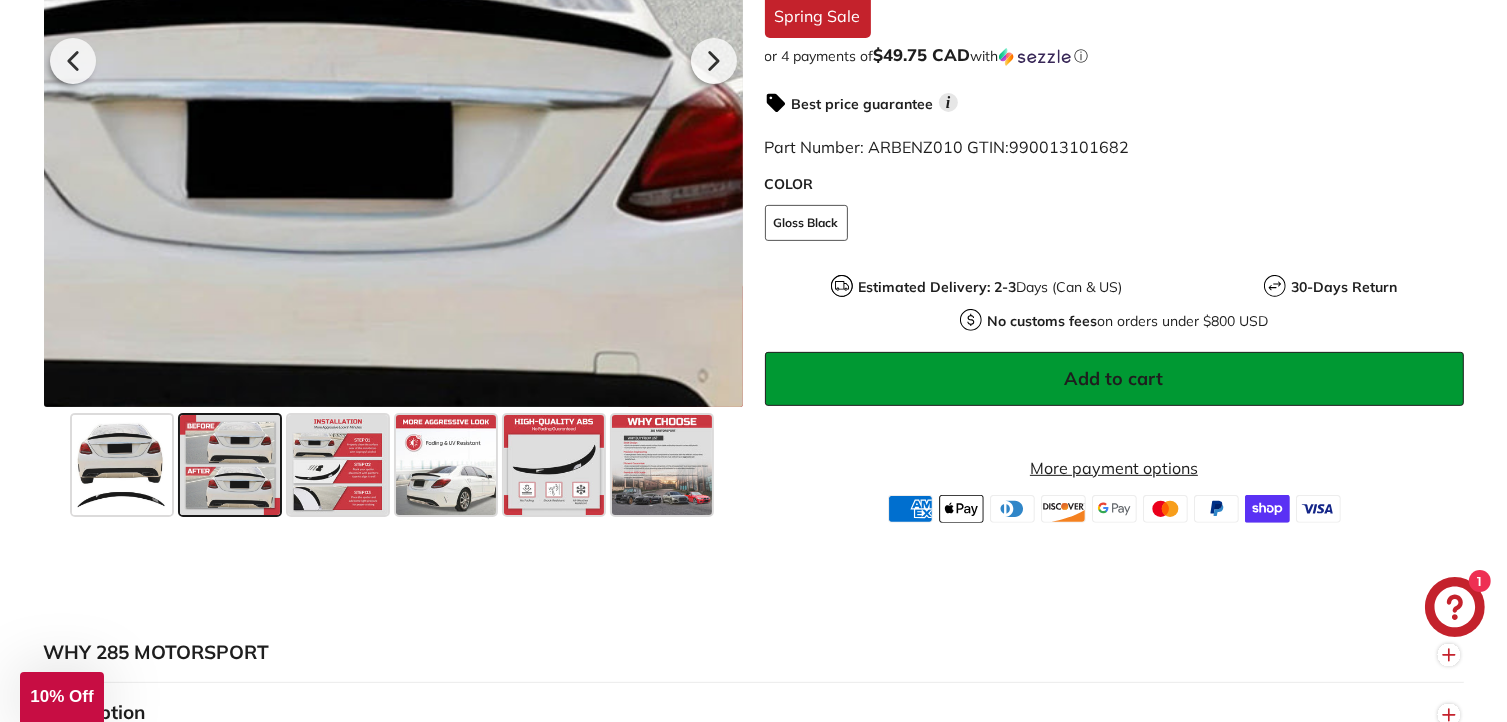 scroll, scrollTop: 700, scrollLeft: 0, axis: vertical 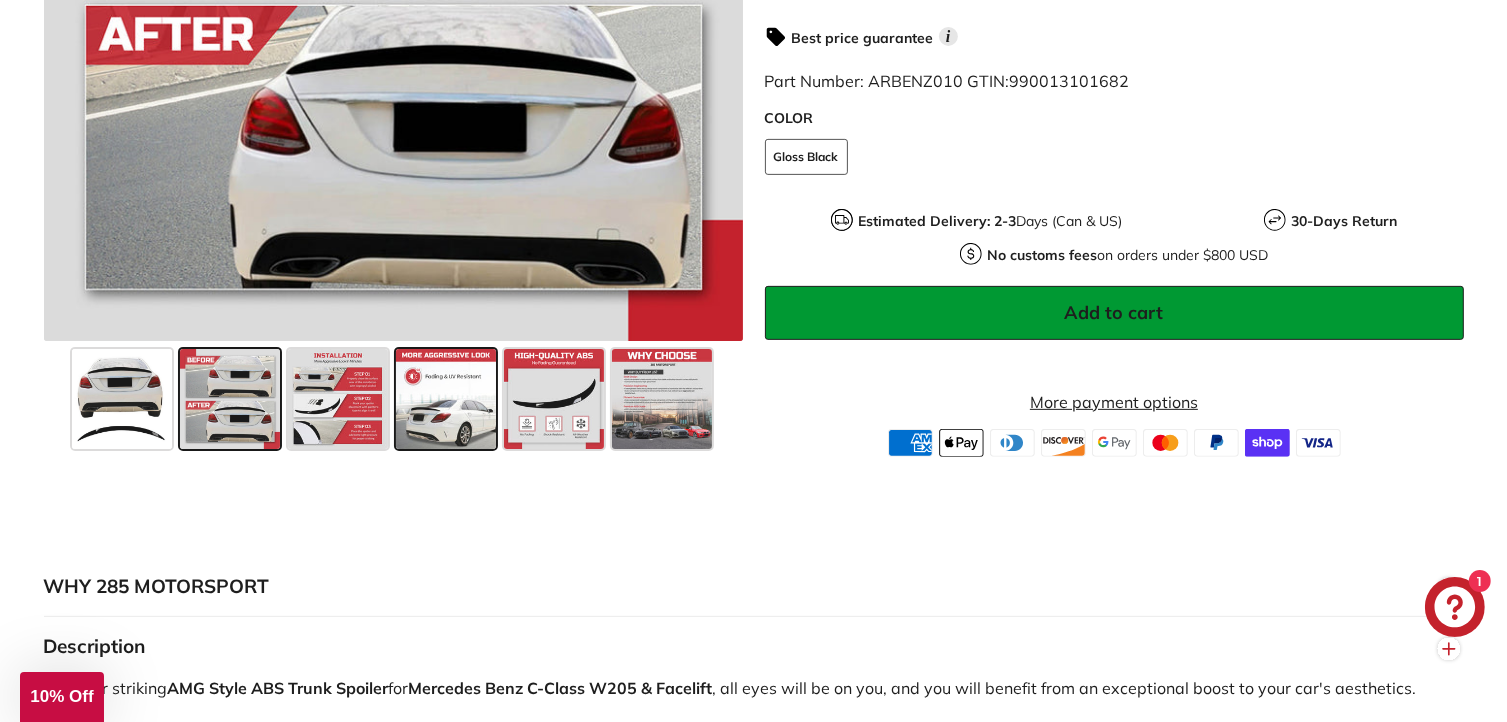 click at bounding box center (446, 399) 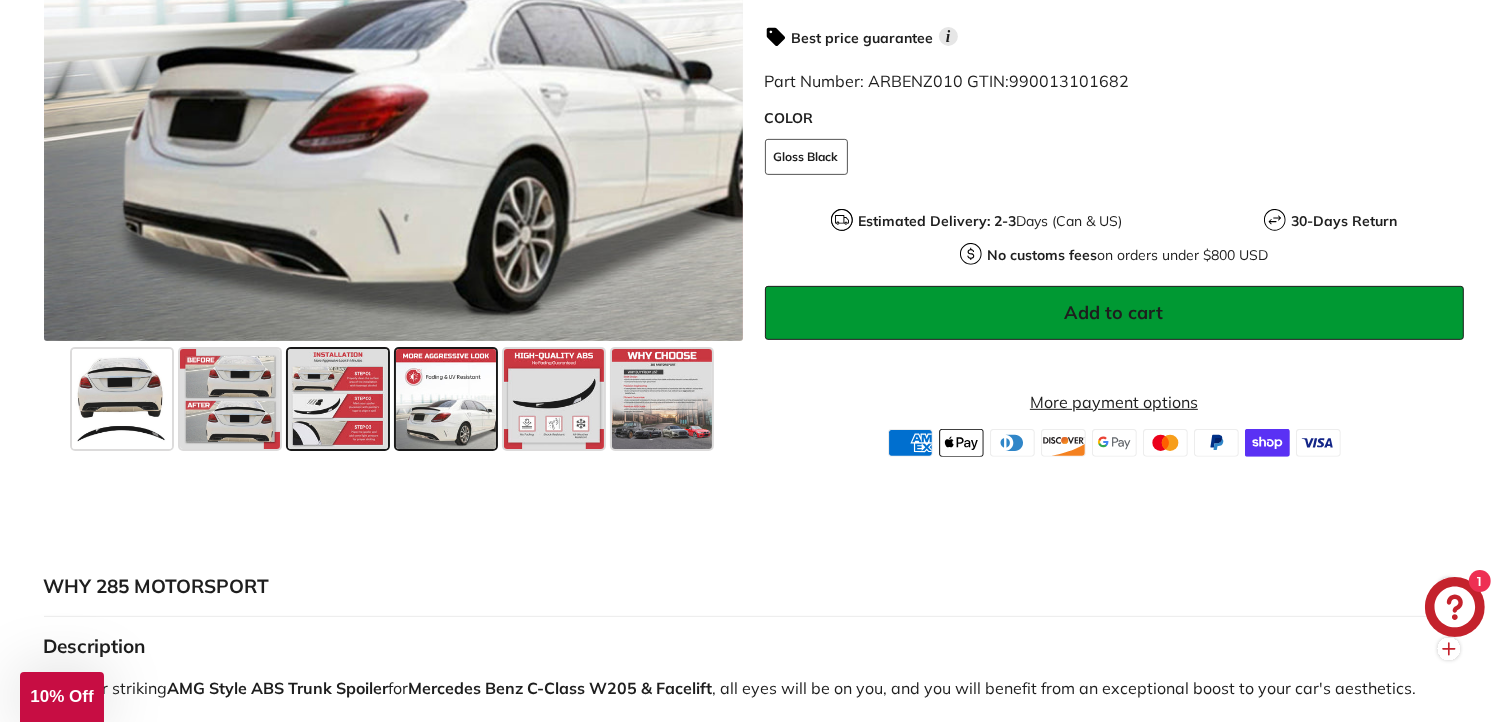 click at bounding box center [338, 399] 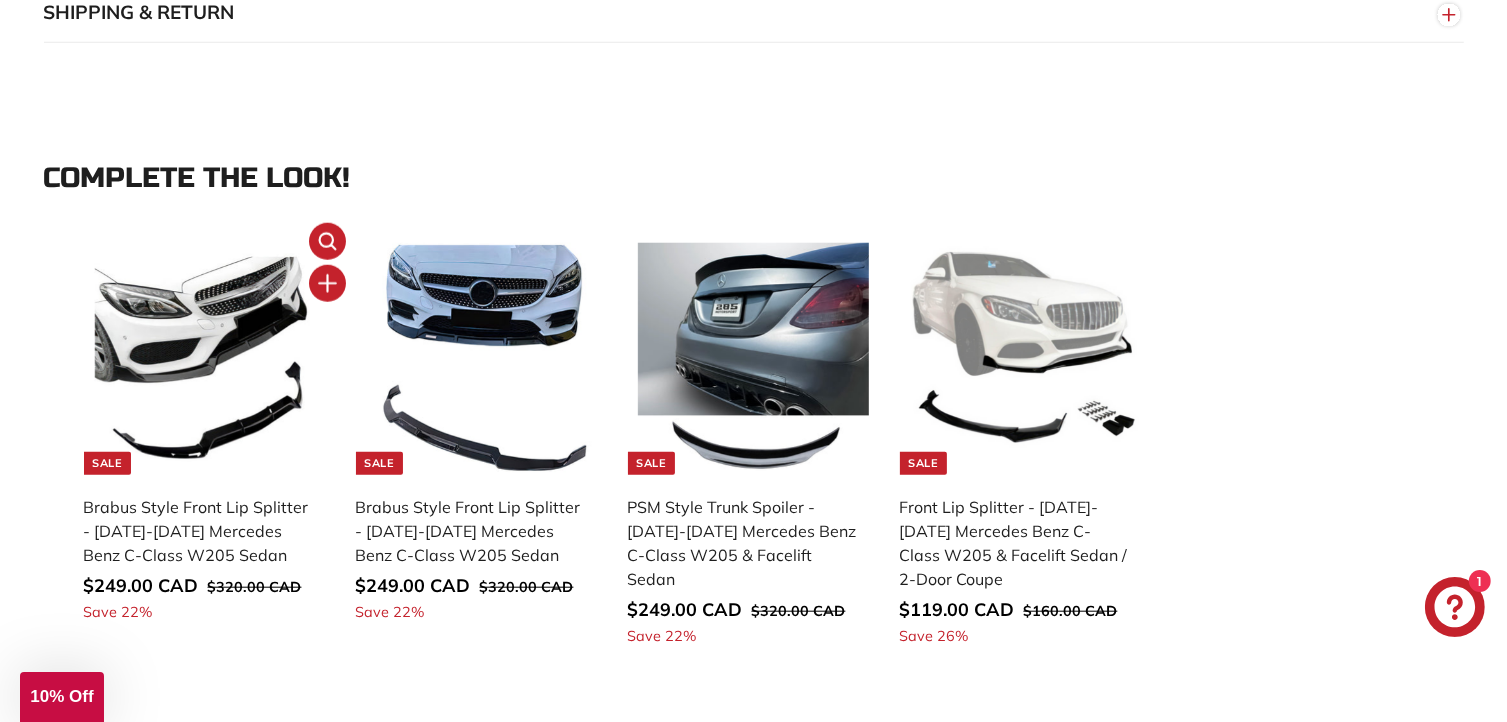 scroll, scrollTop: 1800, scrollLeft: 0, axis: vertical 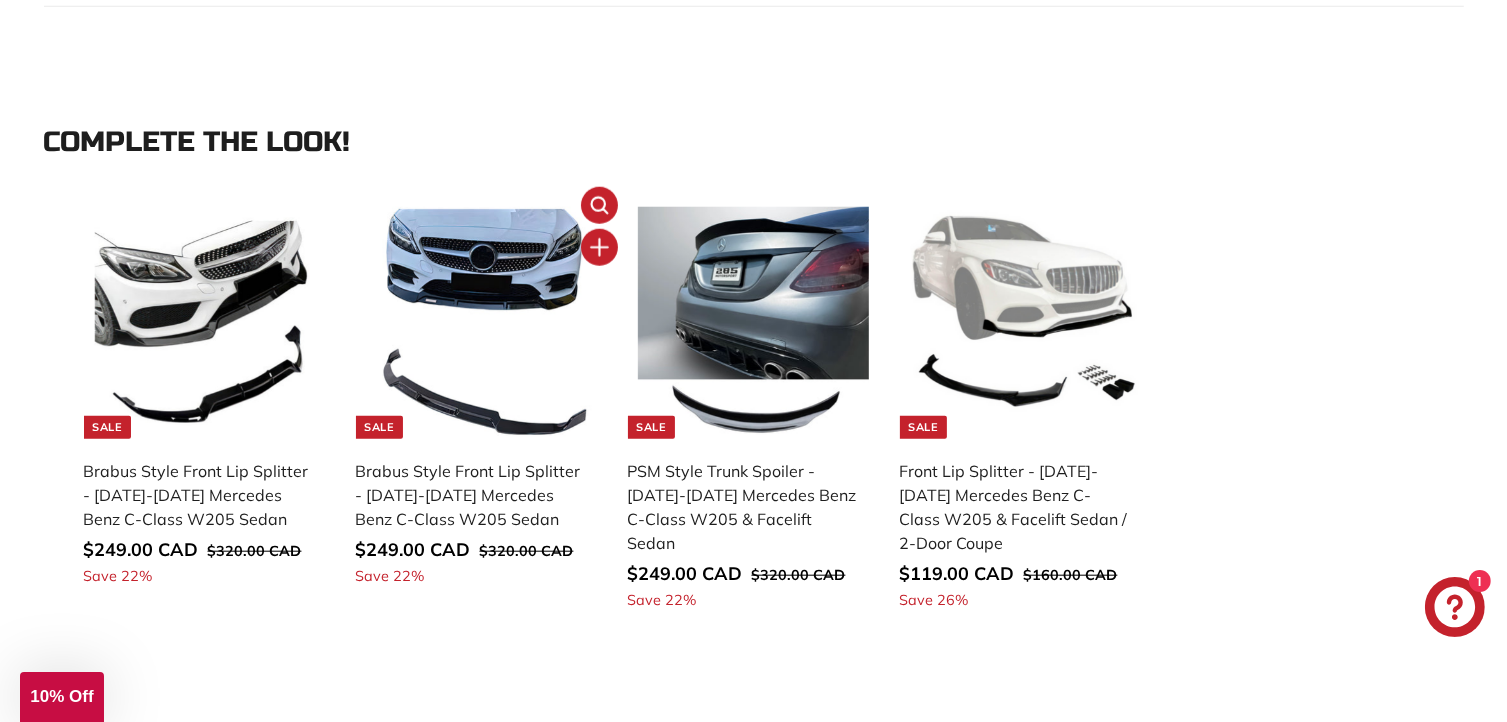 click on "Brabus Style Front Lip Splitter - [DATE]-[DATE] Mercedes Benz C-Class W205 Sedan" at bounding box center (472, 495) 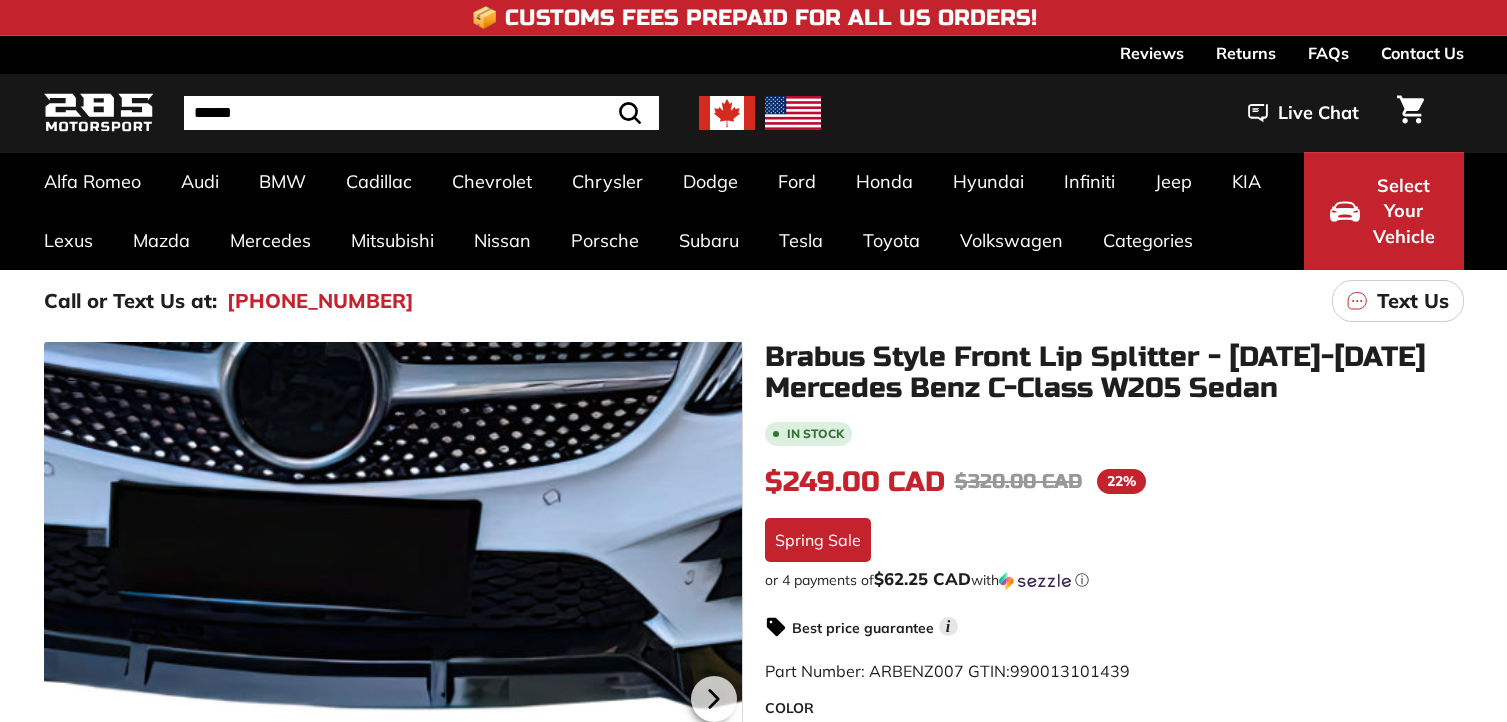 scroll, scrollTop: 0, scrollLeft: 0, axis: both 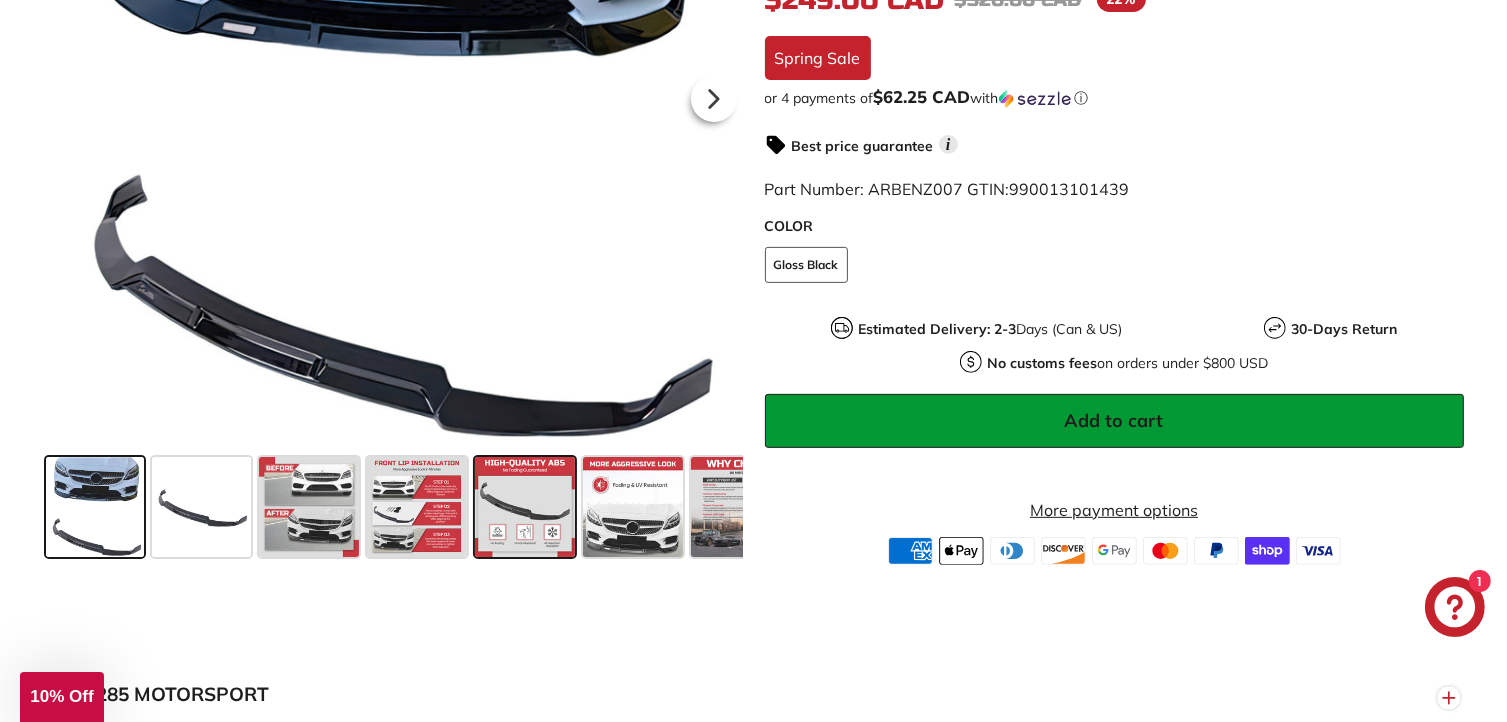 click at bounding box center [525, 507] 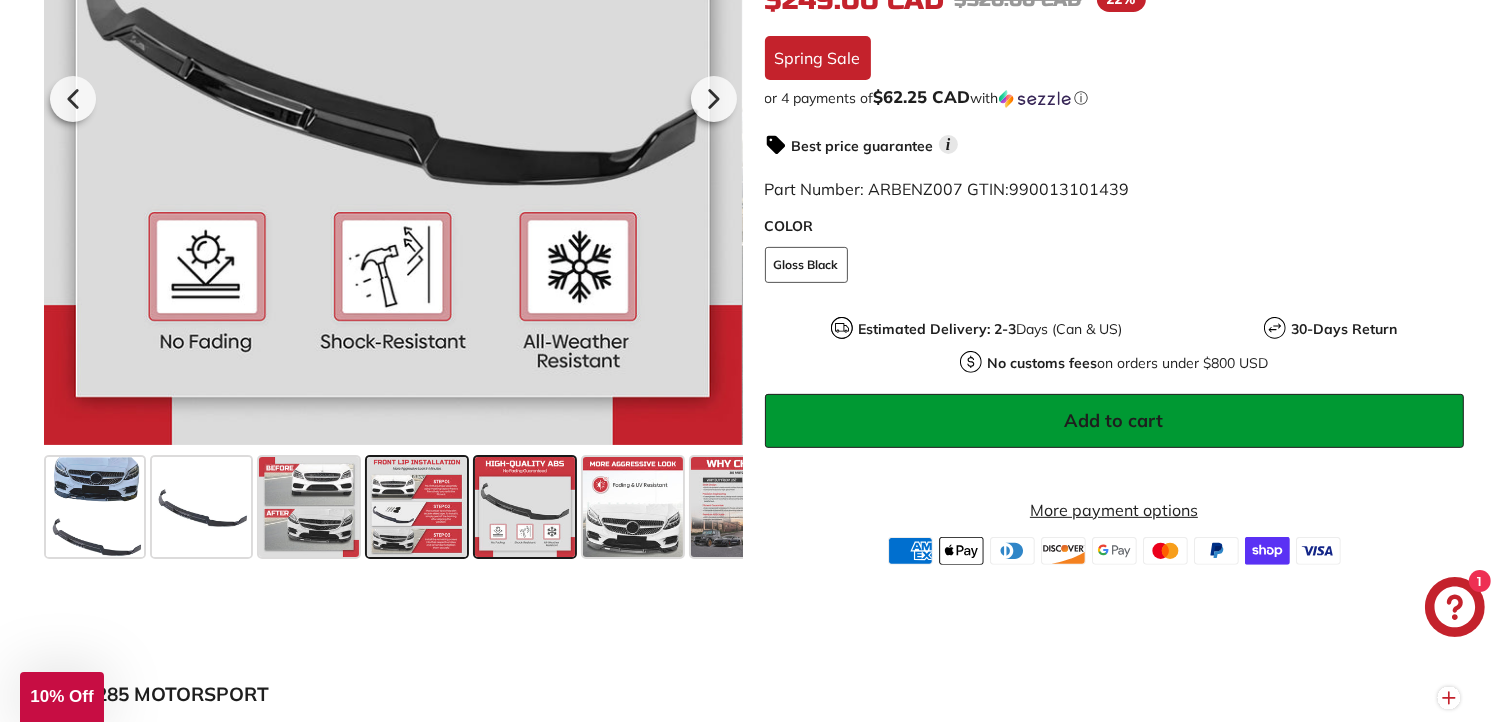 click at bounding box center (417, 507) 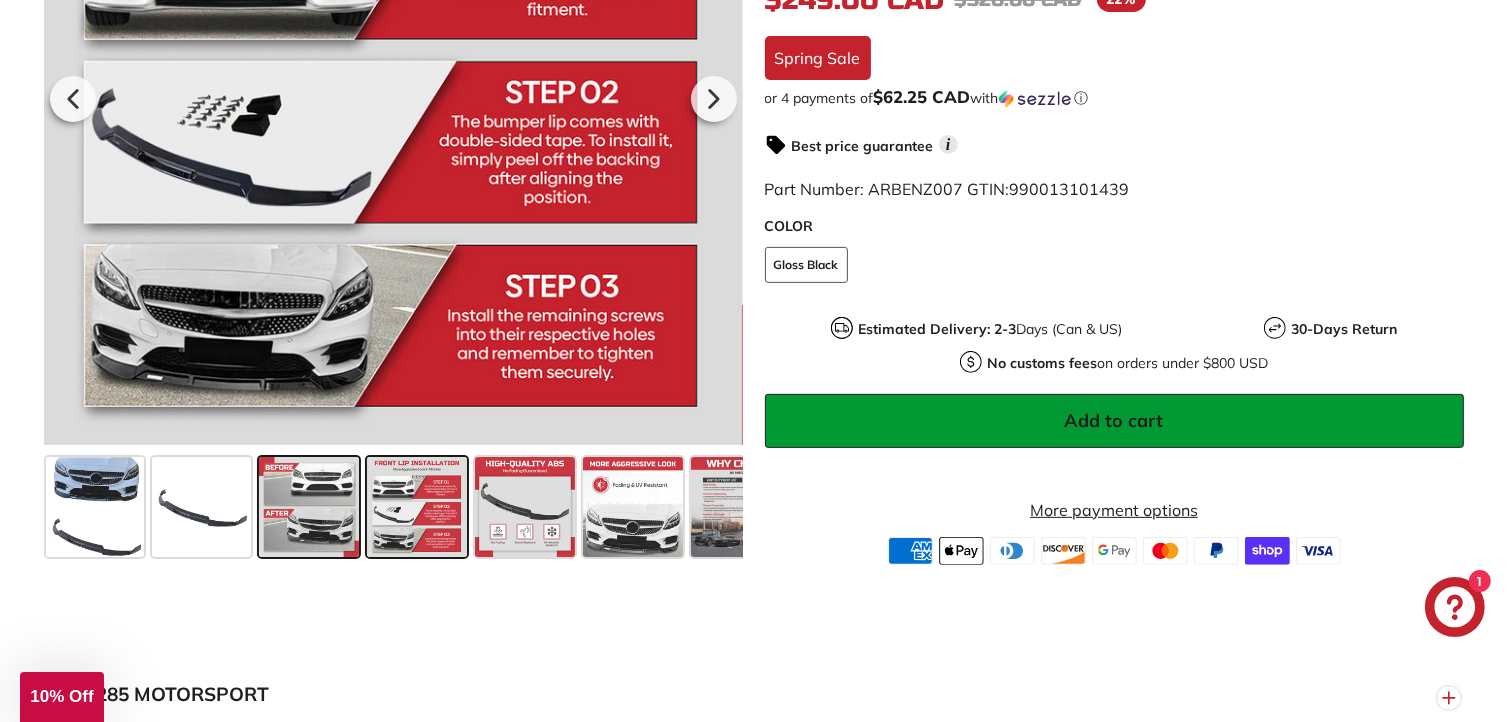 click at bounding box center (309, 507) 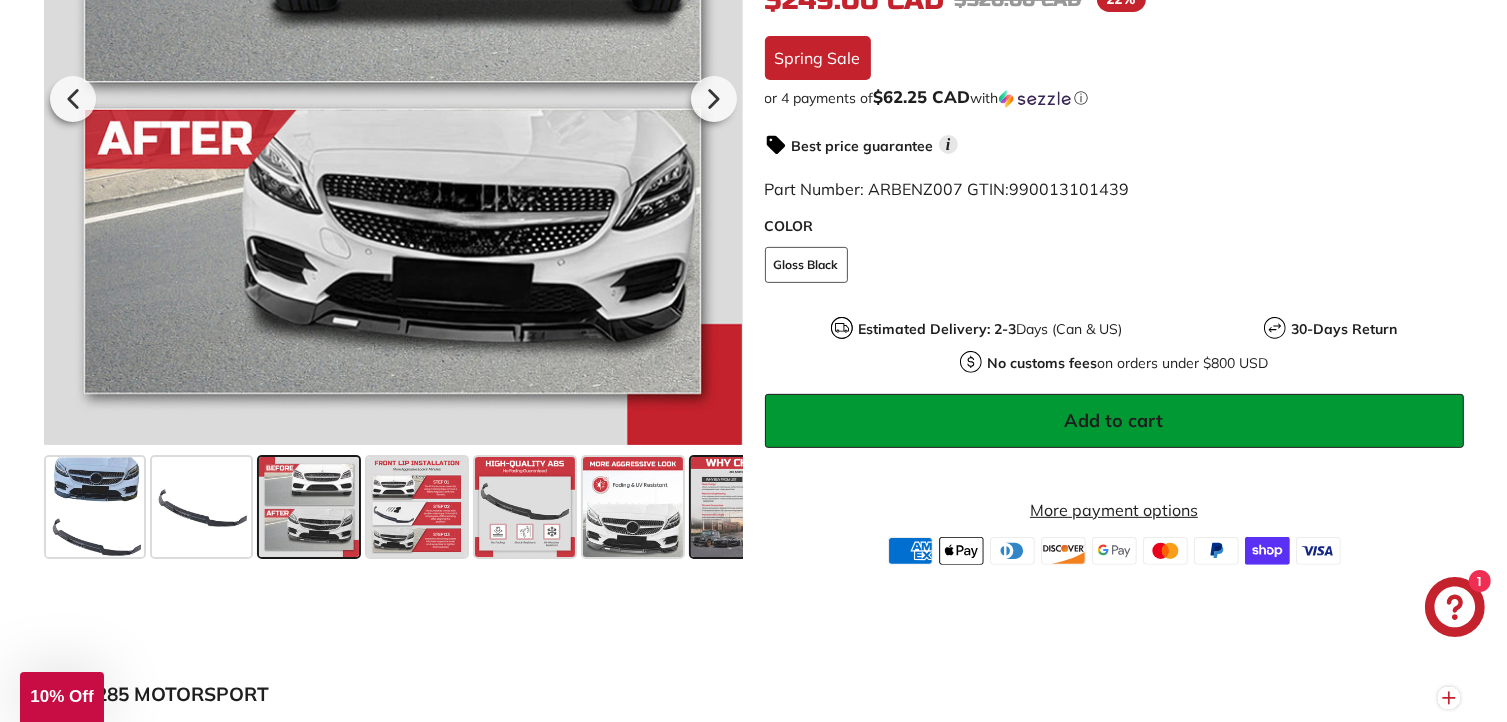 click at bounding box center [741, 507] 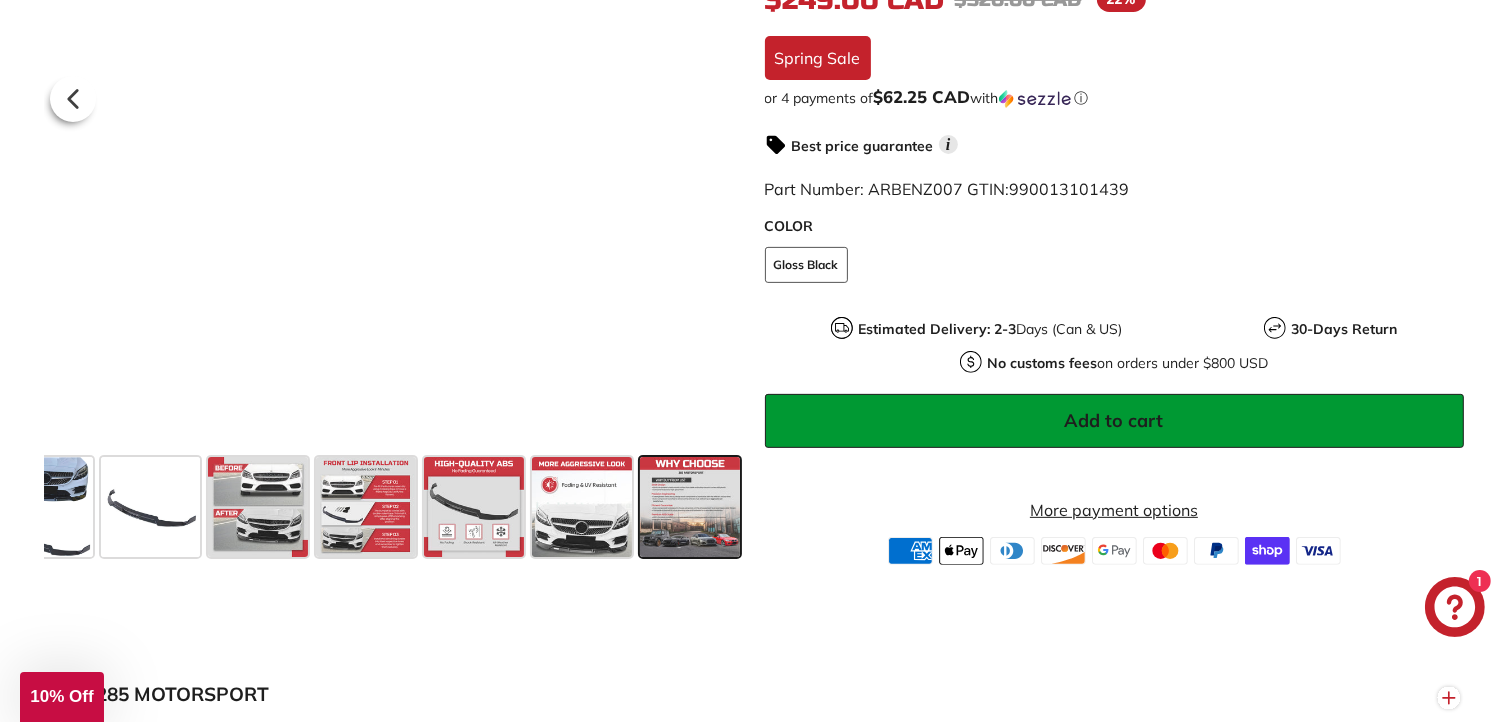 scroll, scrollTop: 0, scrollLeft: 52, axis: horizontal 